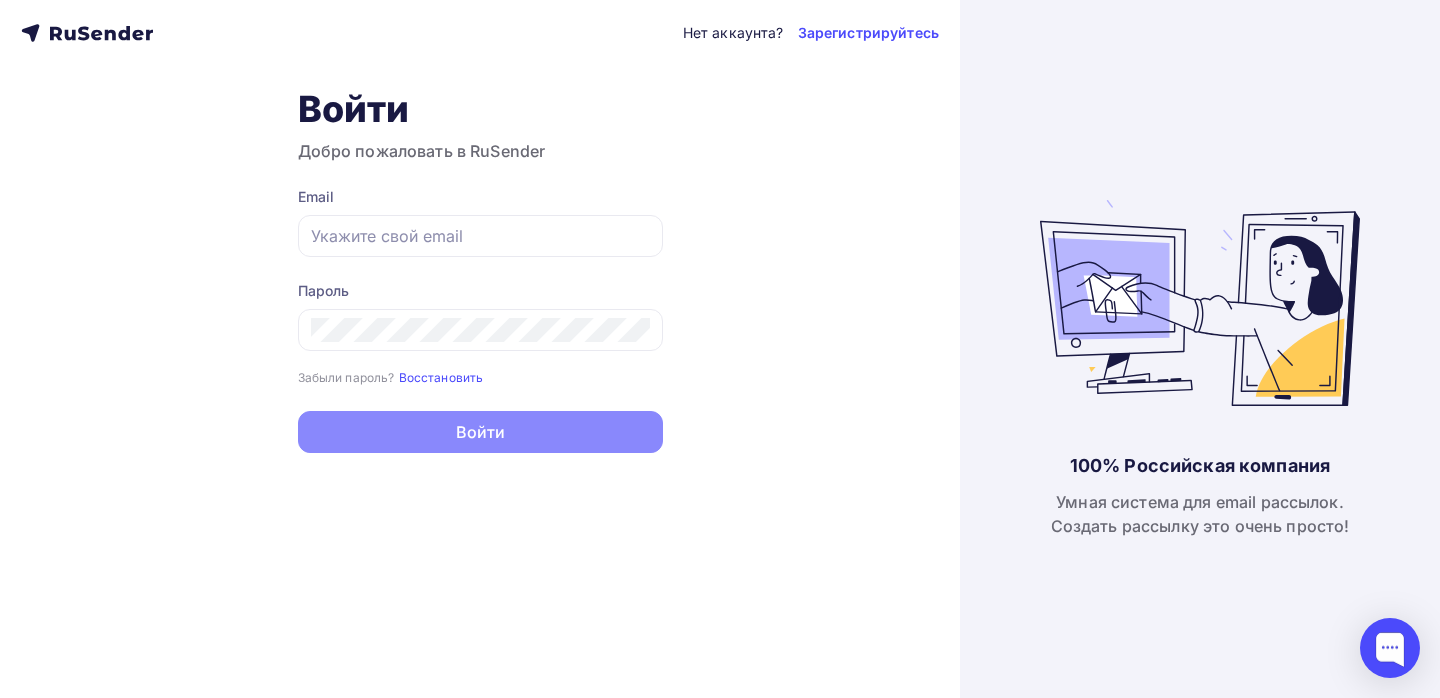 type on "[EMAIL_ADDRESS][DOMAIN_NAME]" 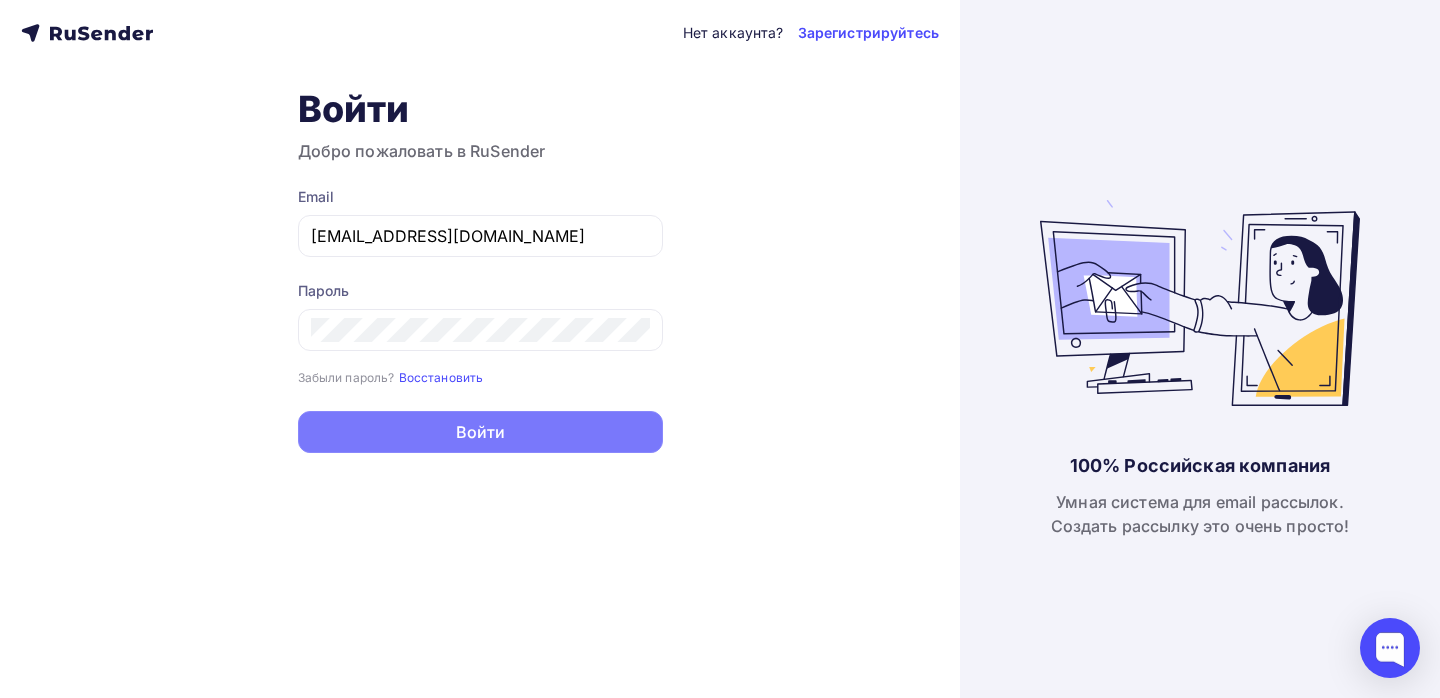 scroll, scrollTop: 0, scrollLeft: 0, axis: both 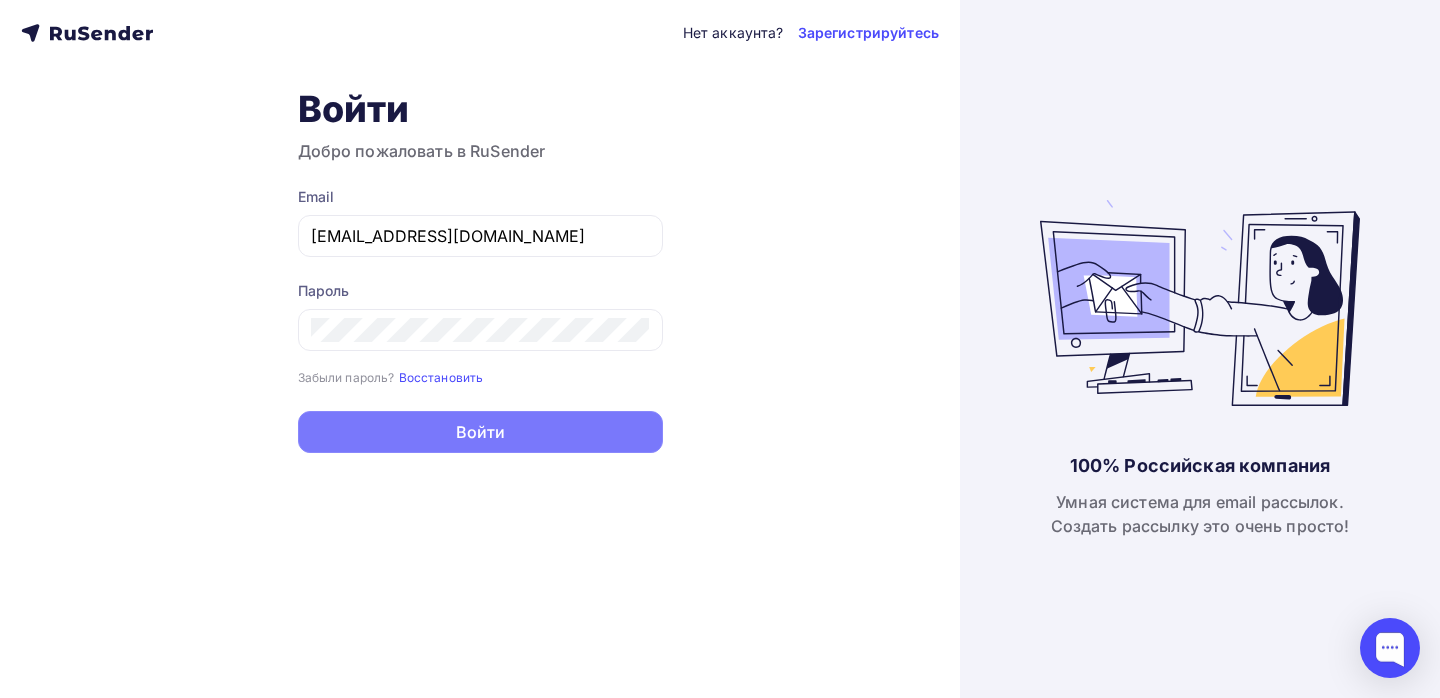 drag, startPoint x: 0, startPoint y: 0, endPoint x: 478, endPoint y: 444, distance: 652.39557 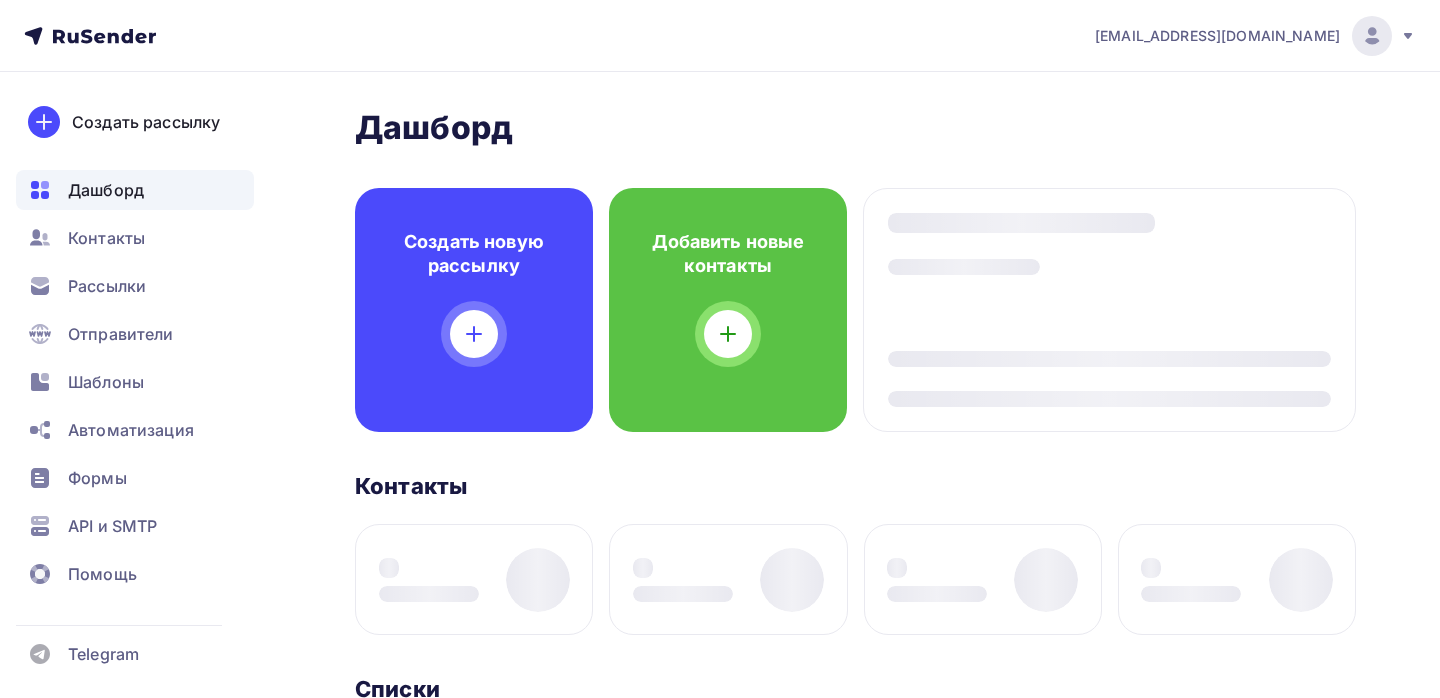 scroll, scrollTop: 0, scrollLeft: 0, axis: both 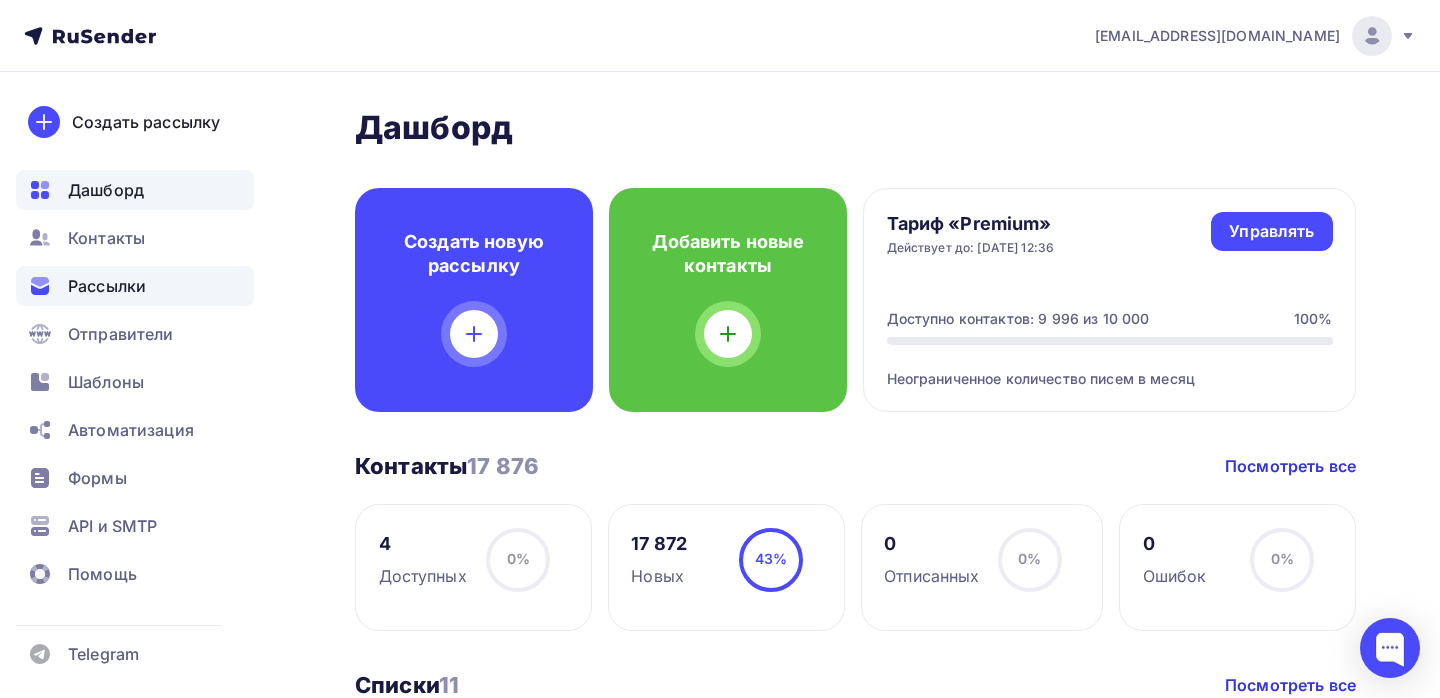 click on "Рассылки" at bounding box center (107, 286) 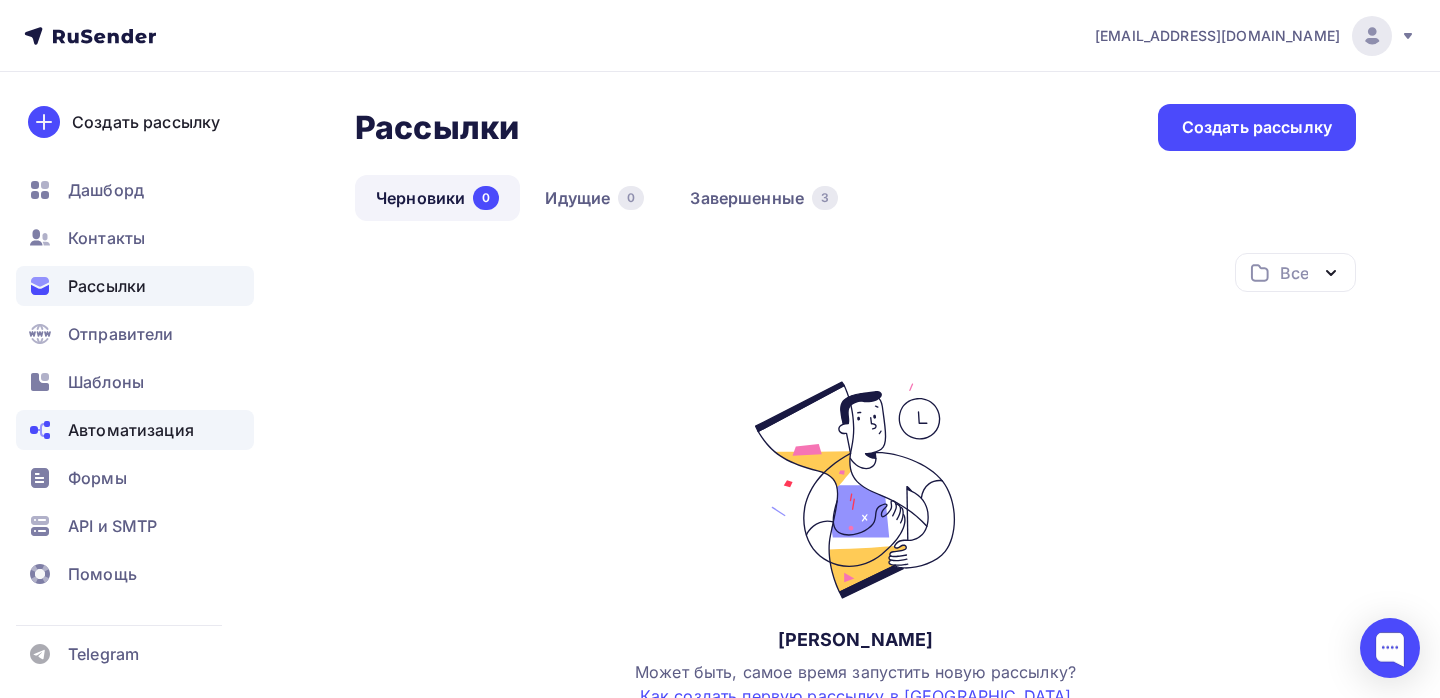 click on "Автоматизация" at bounding box center [135, 430] 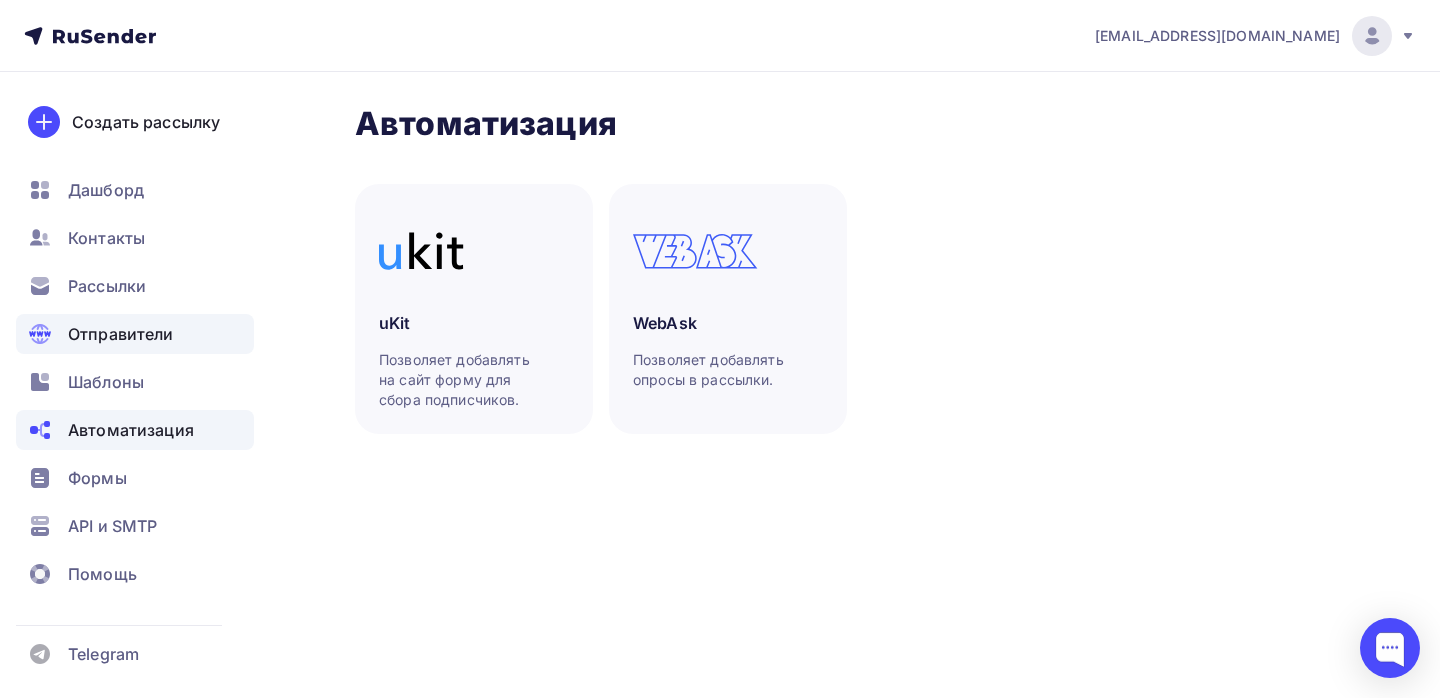 click on "Отправители" at bounding box center (135, 334) 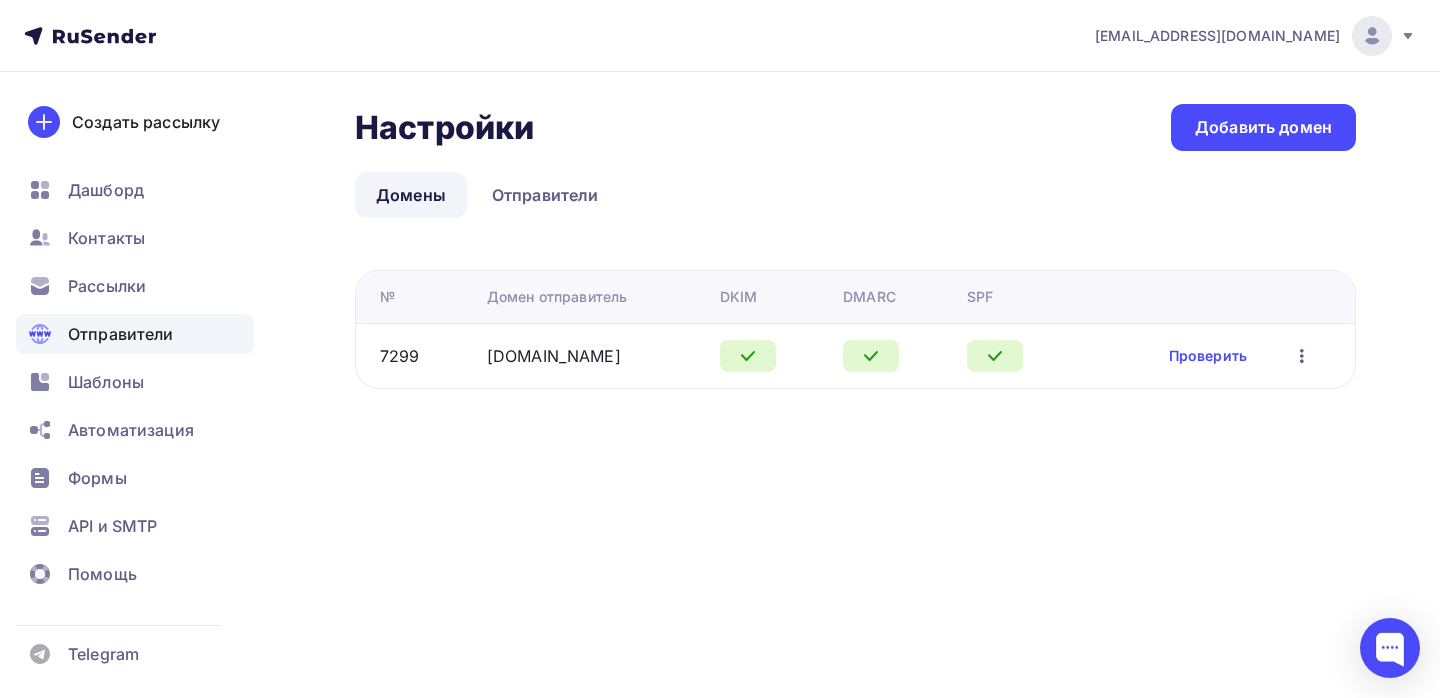 click on "Проверить
Редактировать
Удалить" at bounding box center (1242, 356) 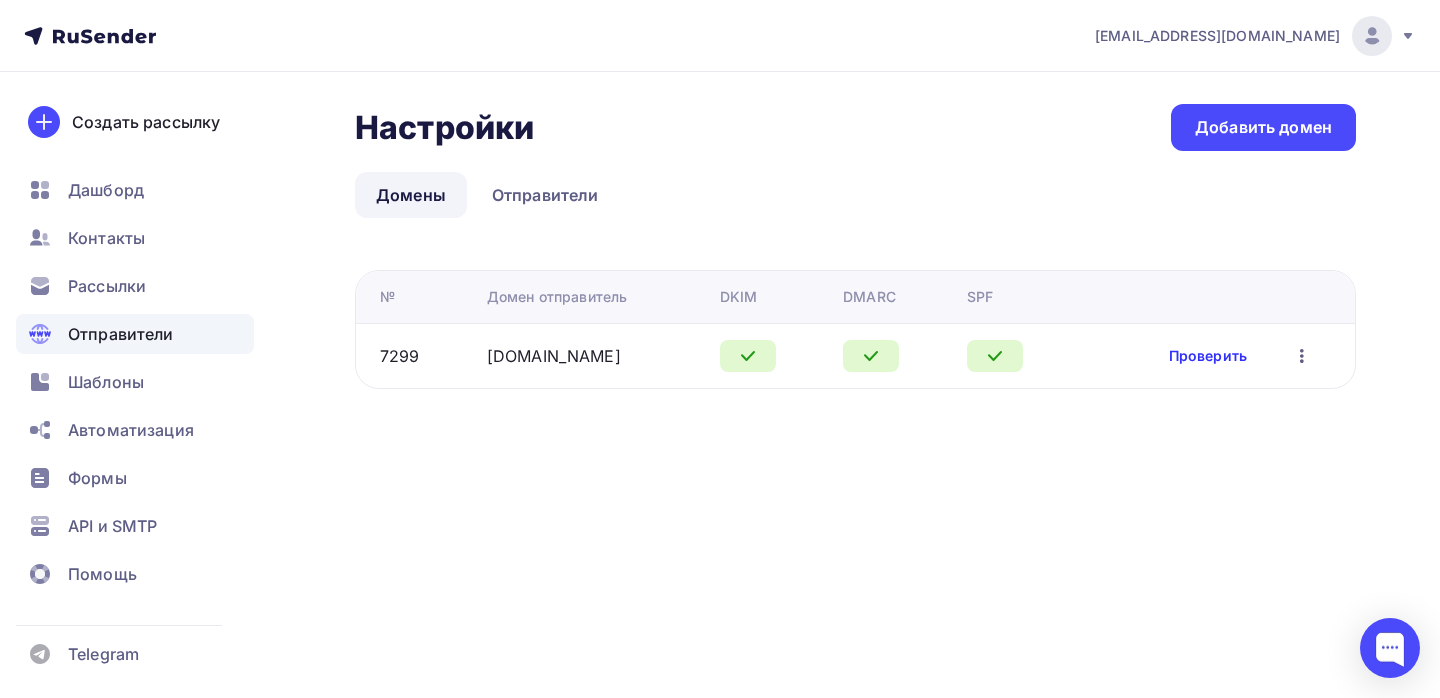 click on "Проверить" at bounding box center [1208, 356] 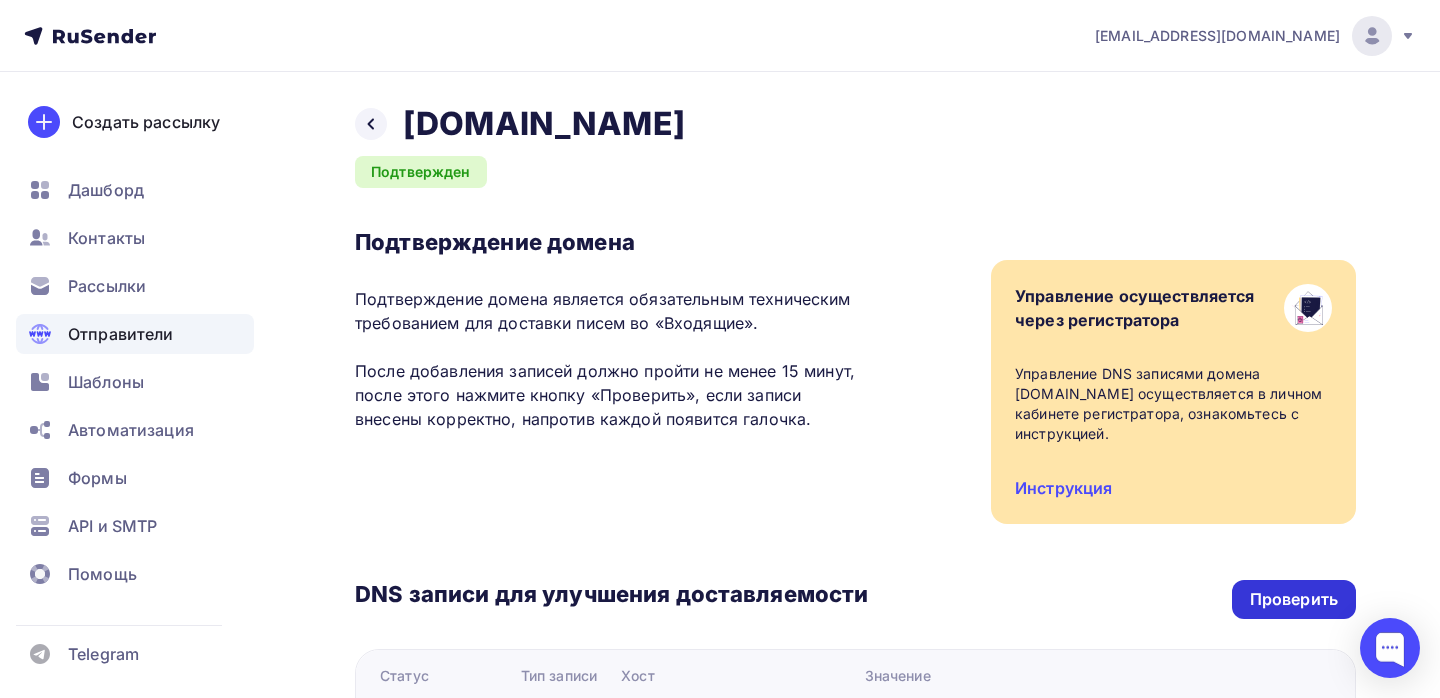 click on "Проверить" at bounding box center (1294, 599) 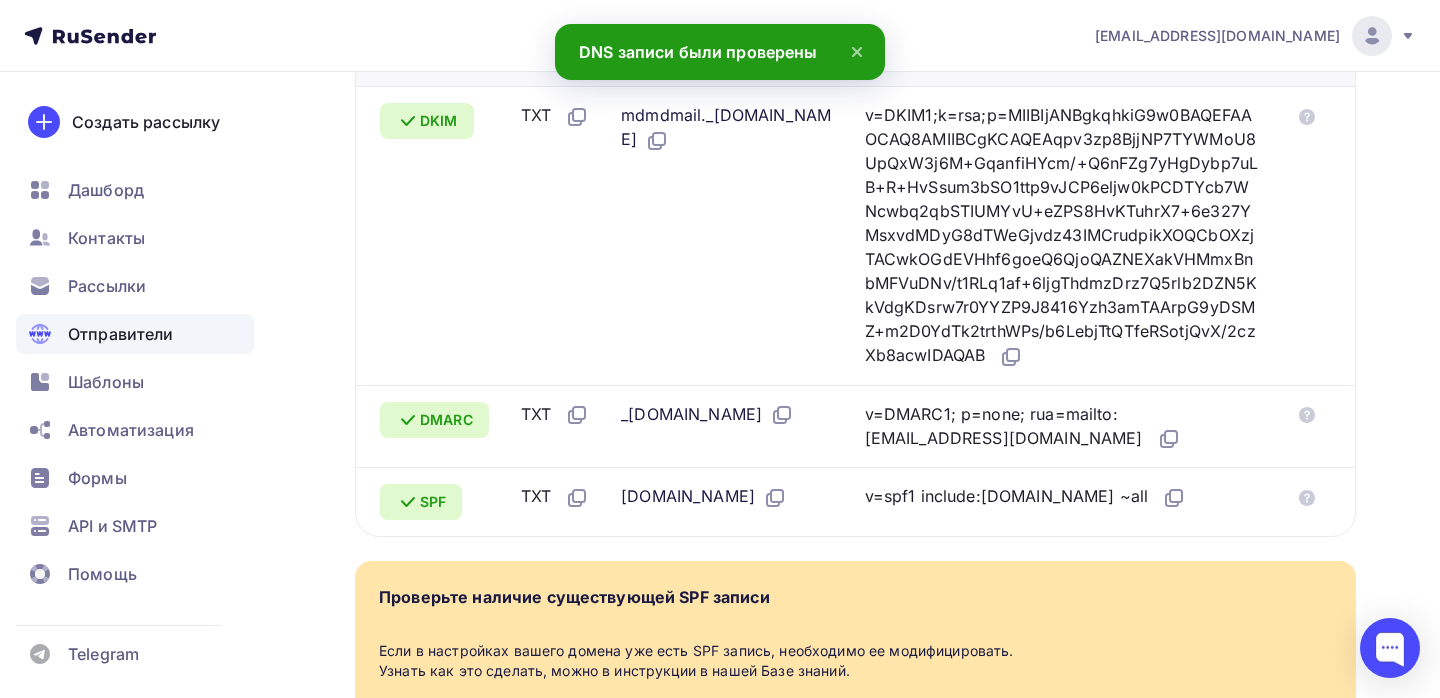 scroll, scrollTop: 614, scrollLeft: 0, axis: vertical 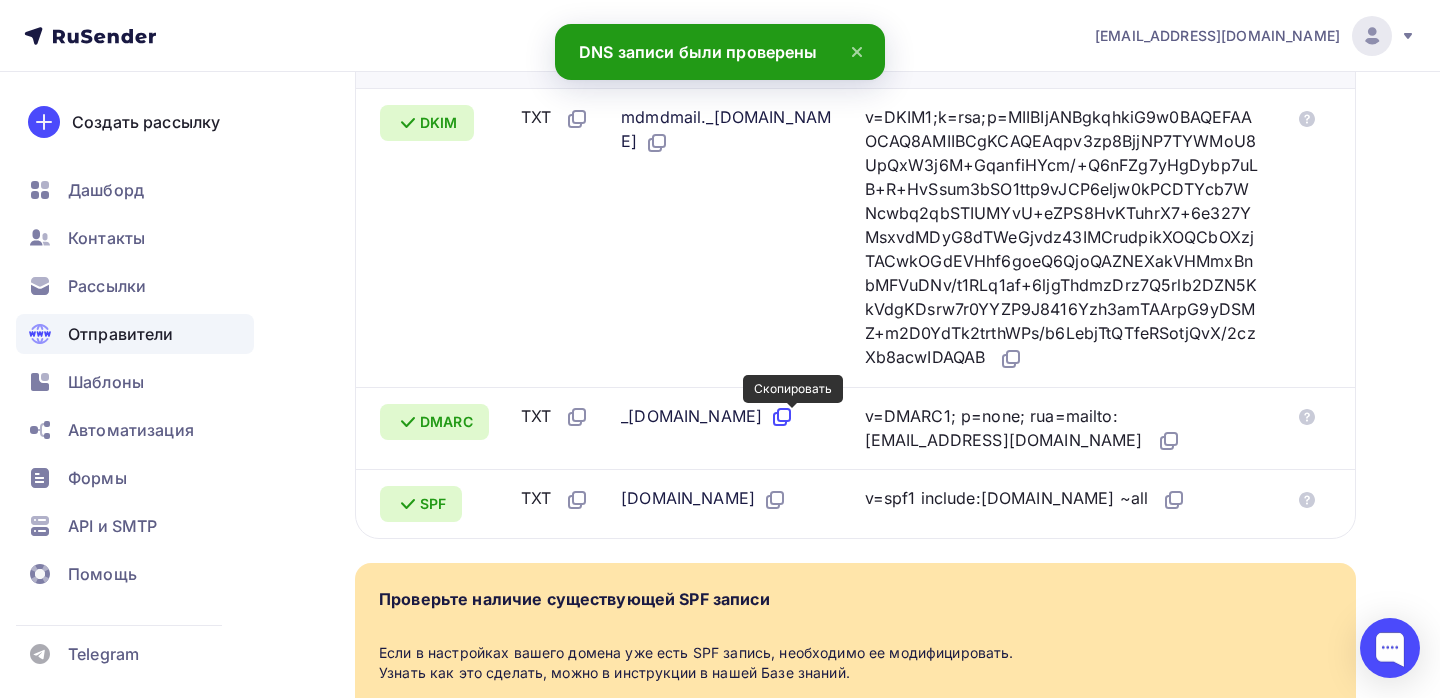 click 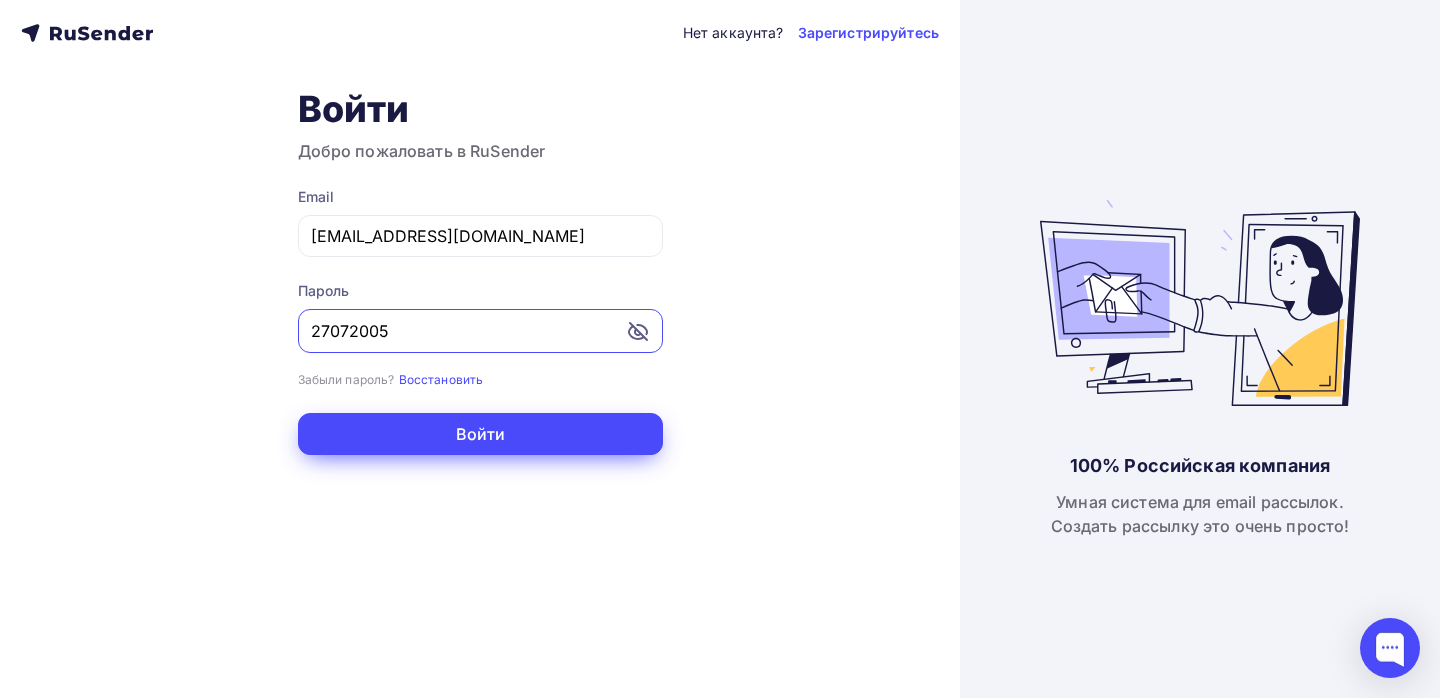 scroll, scrollTop: 0, scrollLeft: 0, axis: both 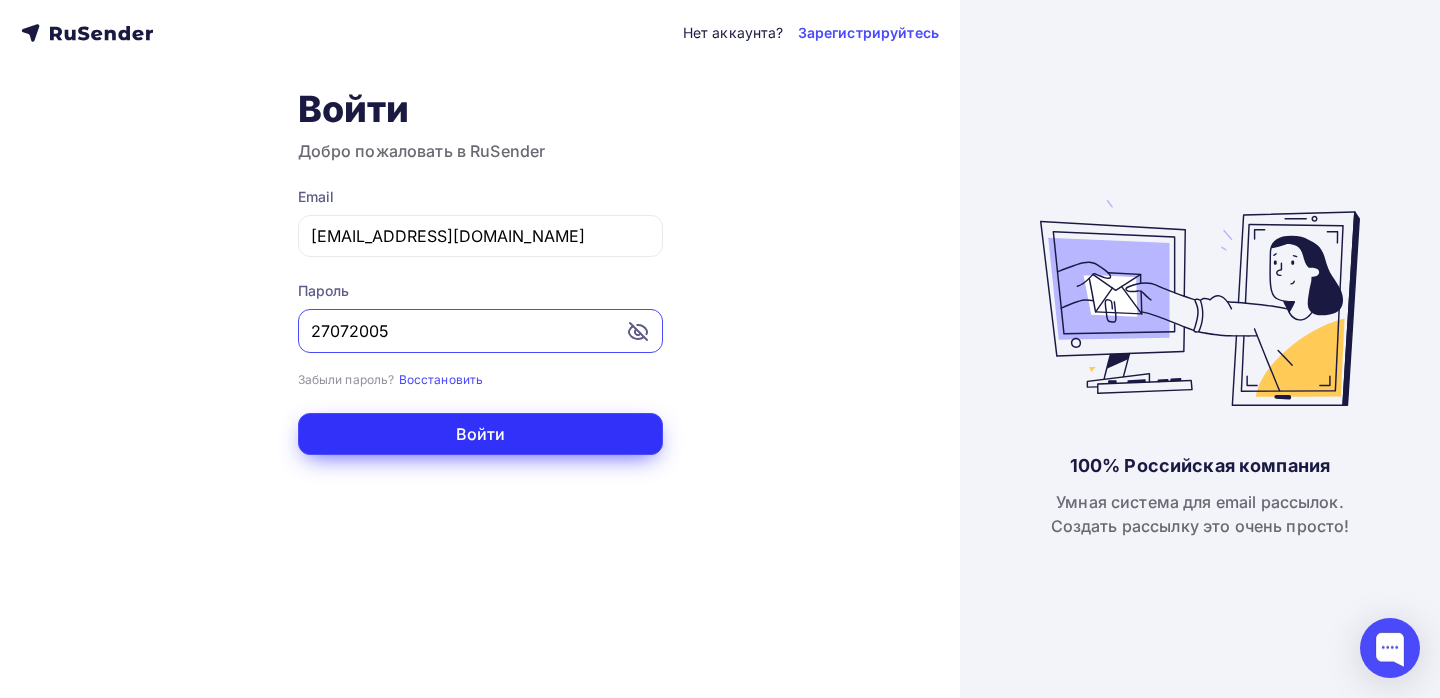 click on "Войти" at bounding box center [480, 434] 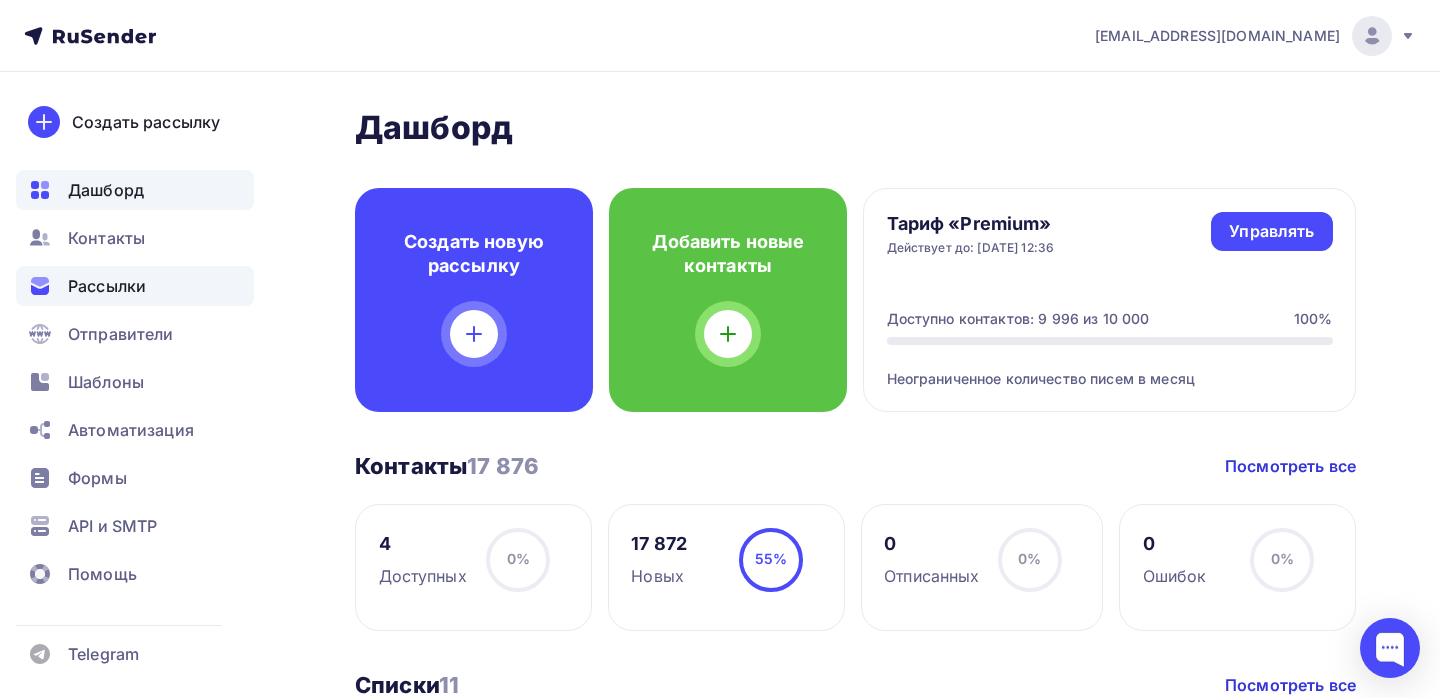 click on "Рассылки" at bounding box center [107, 286] 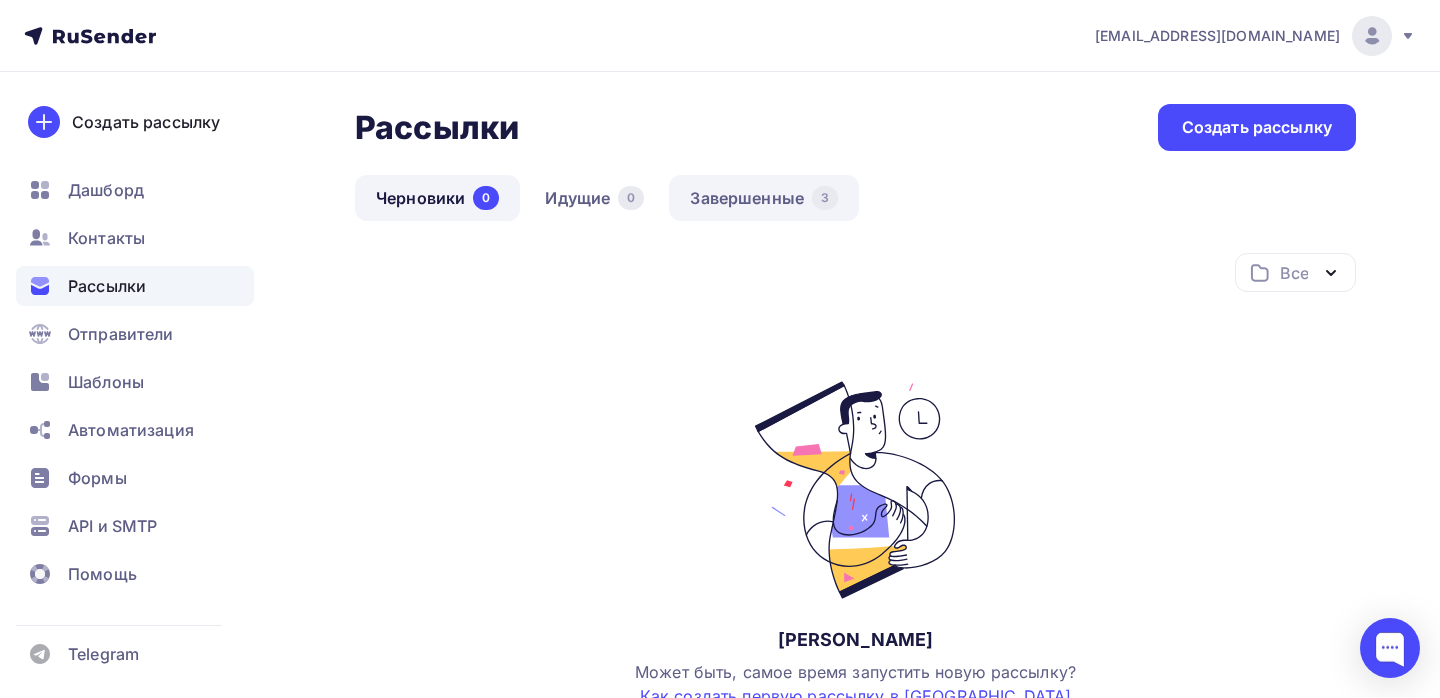 click on "Завершенные
3" at bounding box center (764, 198) 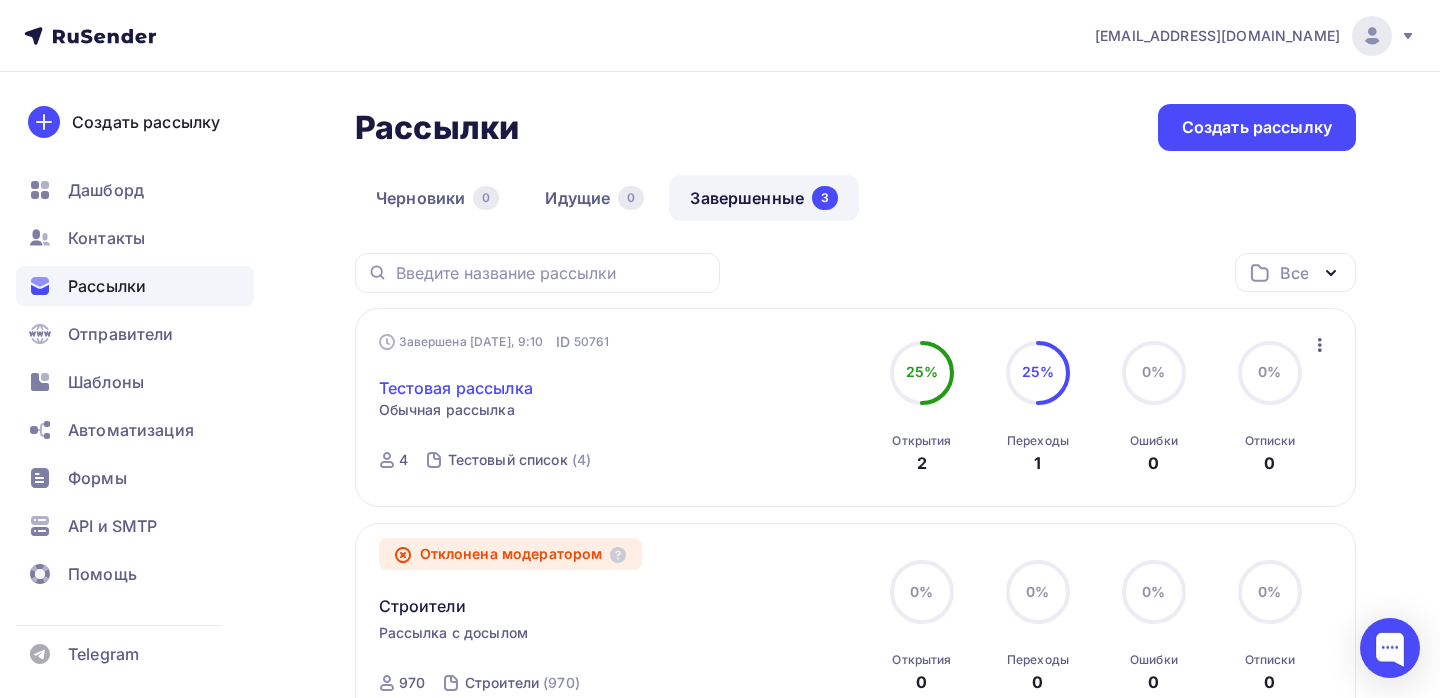 click on "Тестовая рассылка" at bounding box center [456, 388] 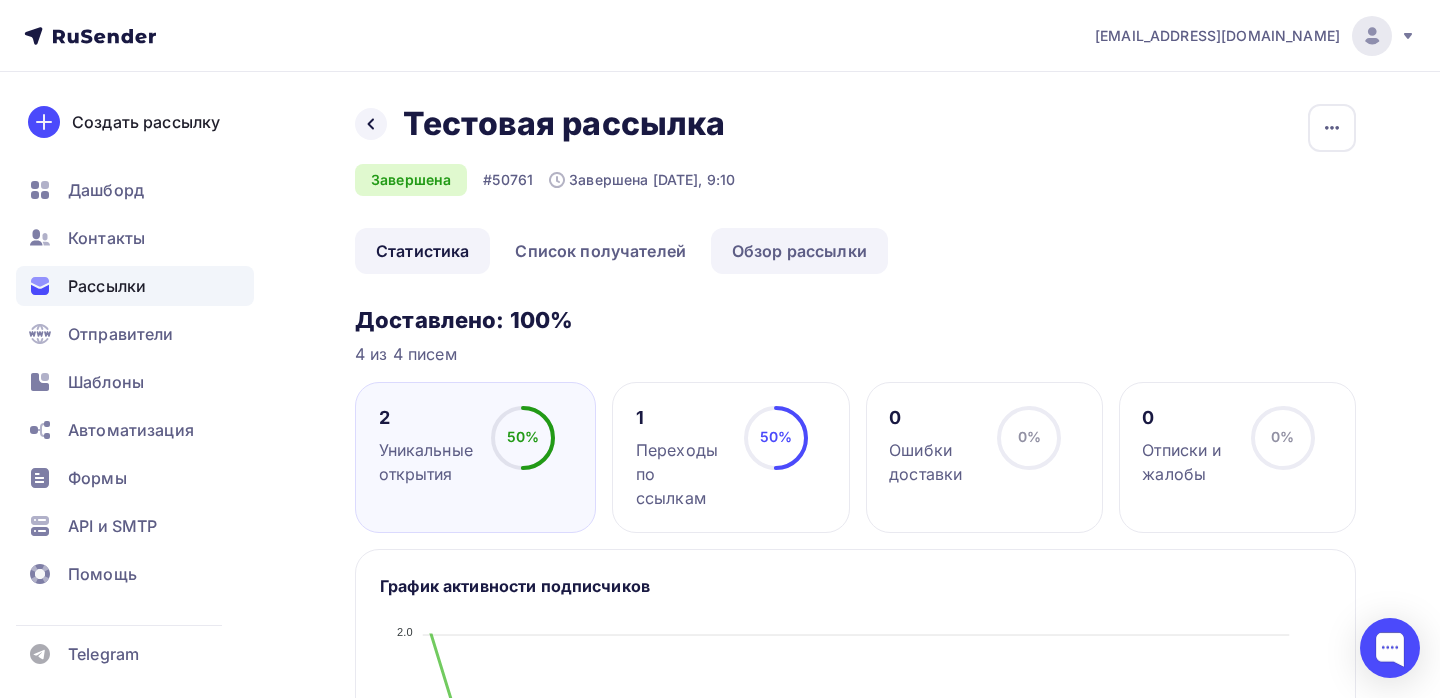 click on "Обзор рассылки" at bounding box center [799, 251] 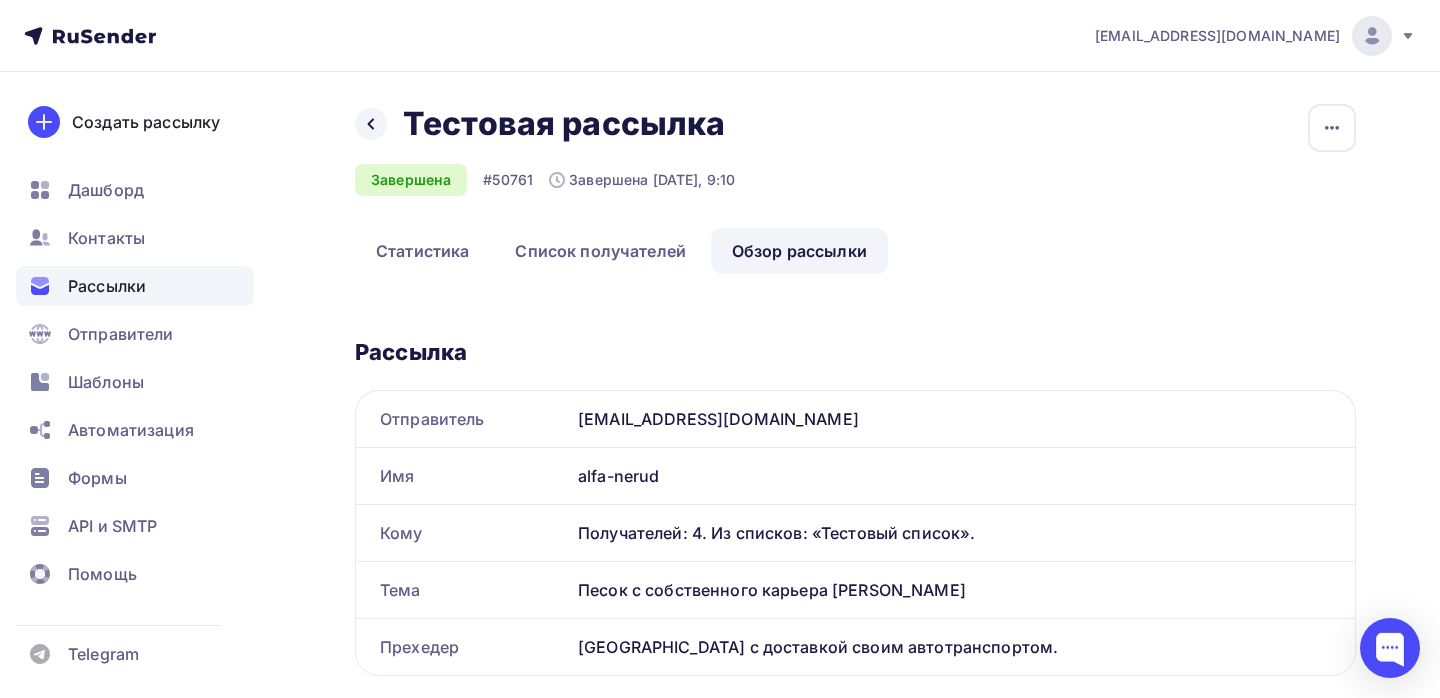 scroll, scrollTop: 149, scrollLeft: 0, axis: vertical 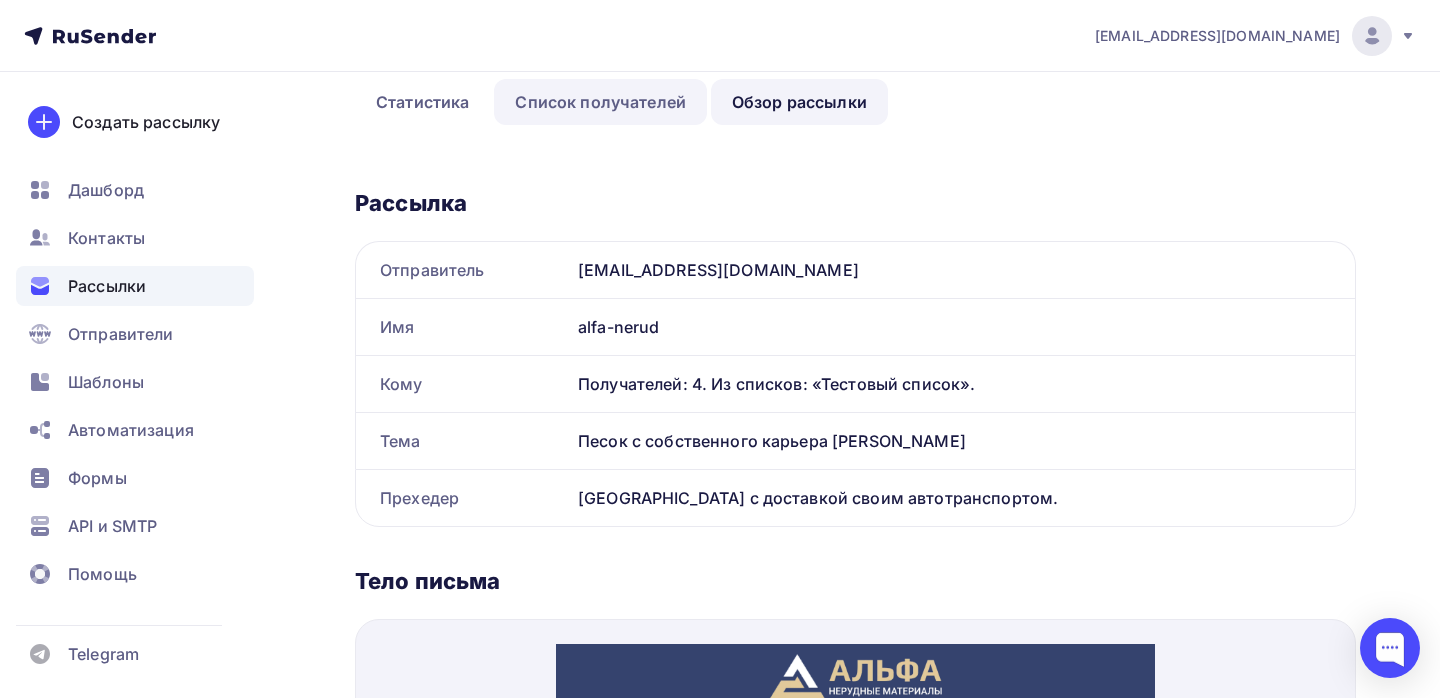 click on "Список получателей" at bounding box center [600, 102] 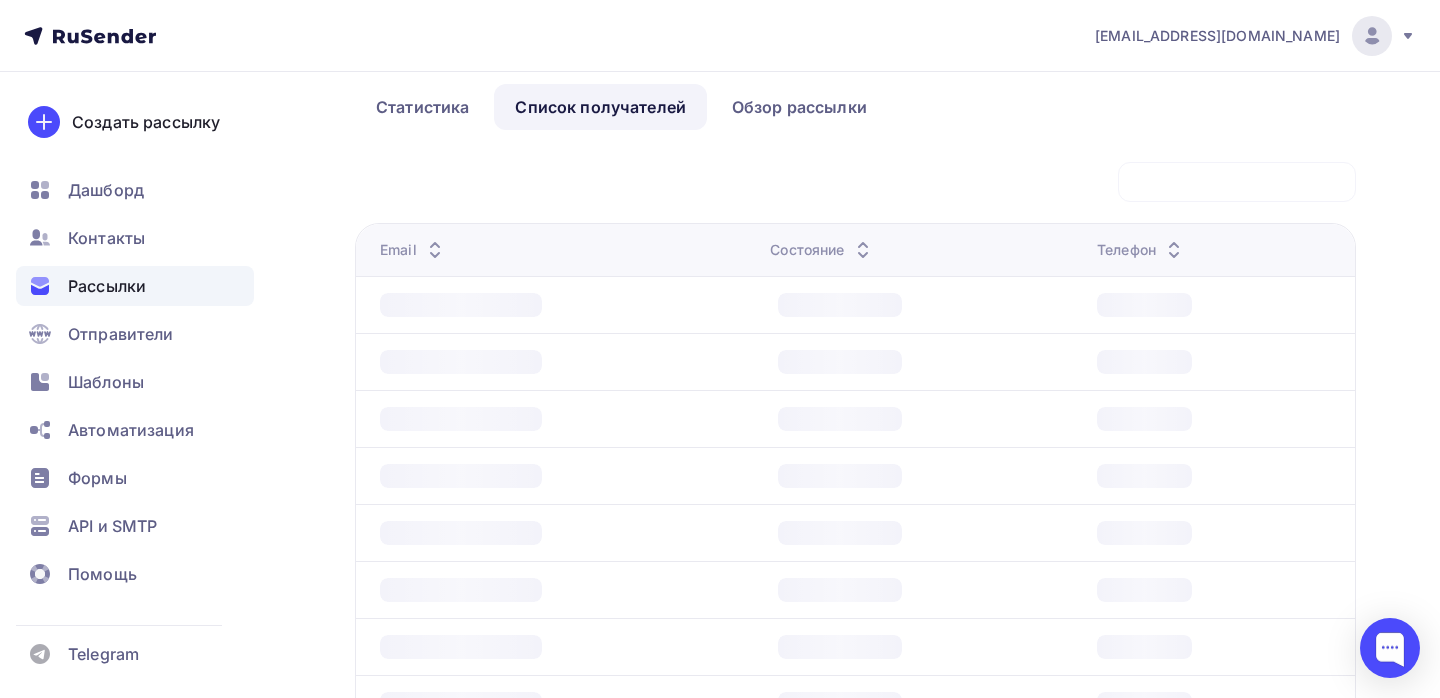 scroll, scrollTop: 143, scrollLeft: 0, axis: vertical 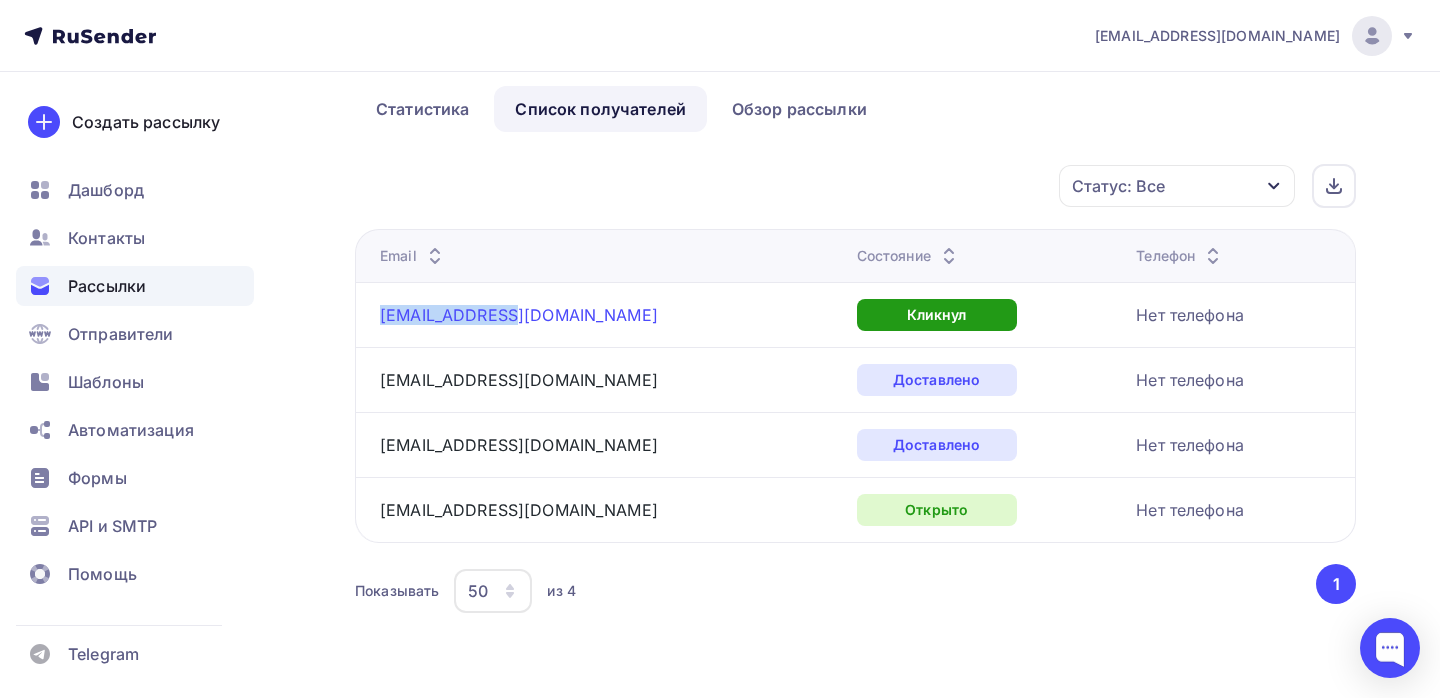 drag, startPoint x: 368, startPoint y: 318, endPoint x: 491, endPoint y: 318, distance: 123 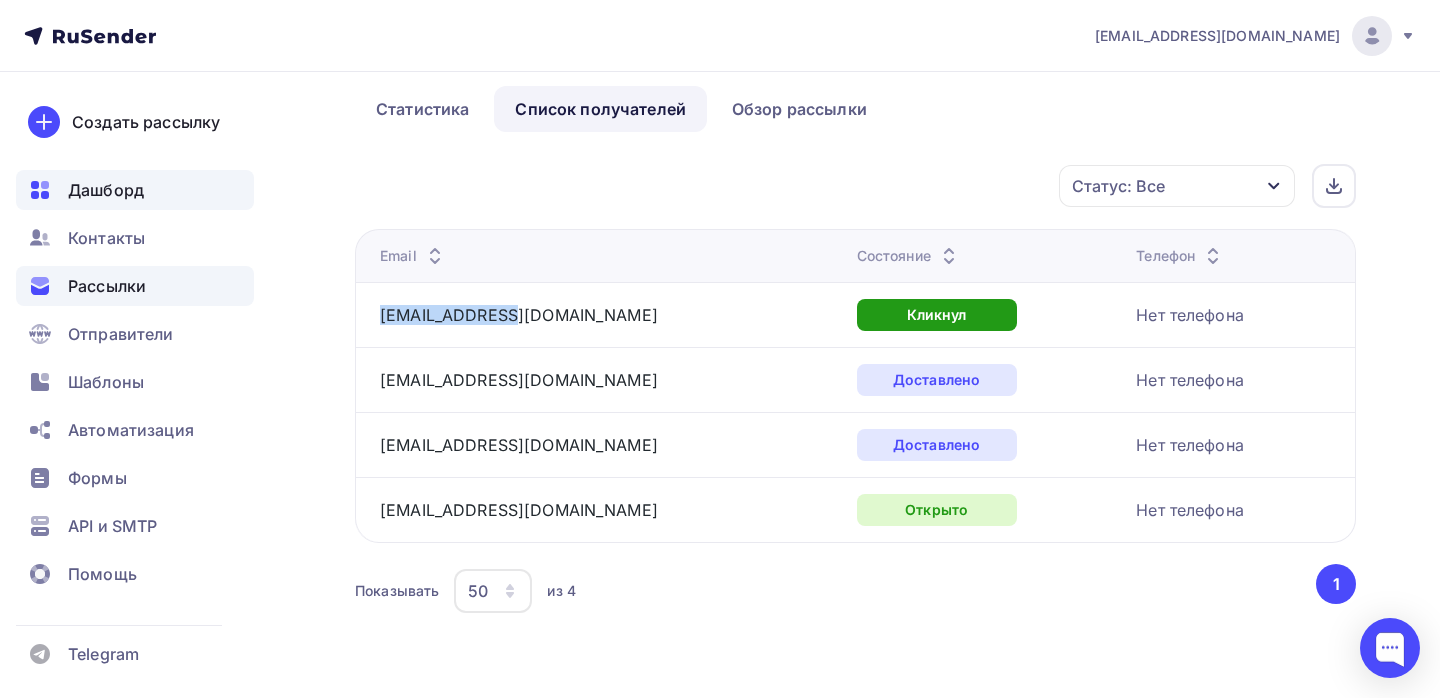 click on "Дашборд" at bounding box center [135, 190] 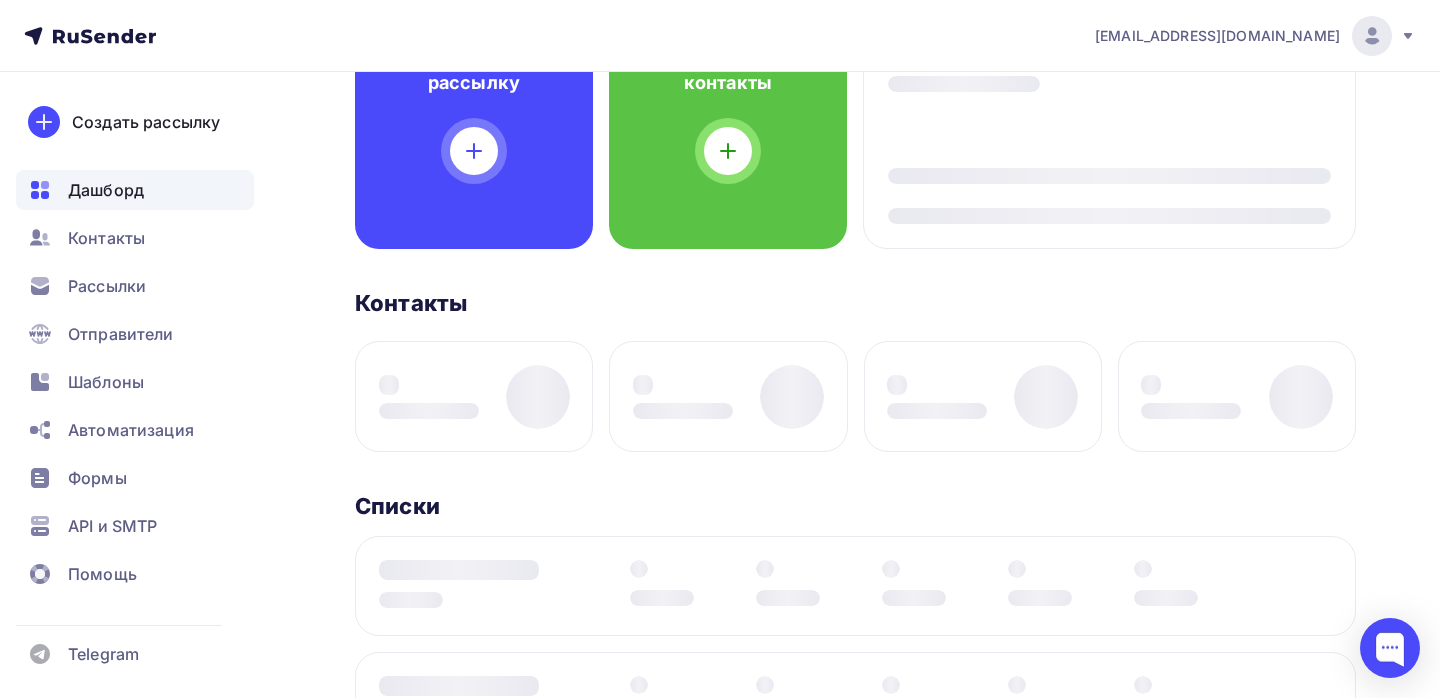 scroll, scrollTop: 187, scrollLeft: 0, axis: vertical 